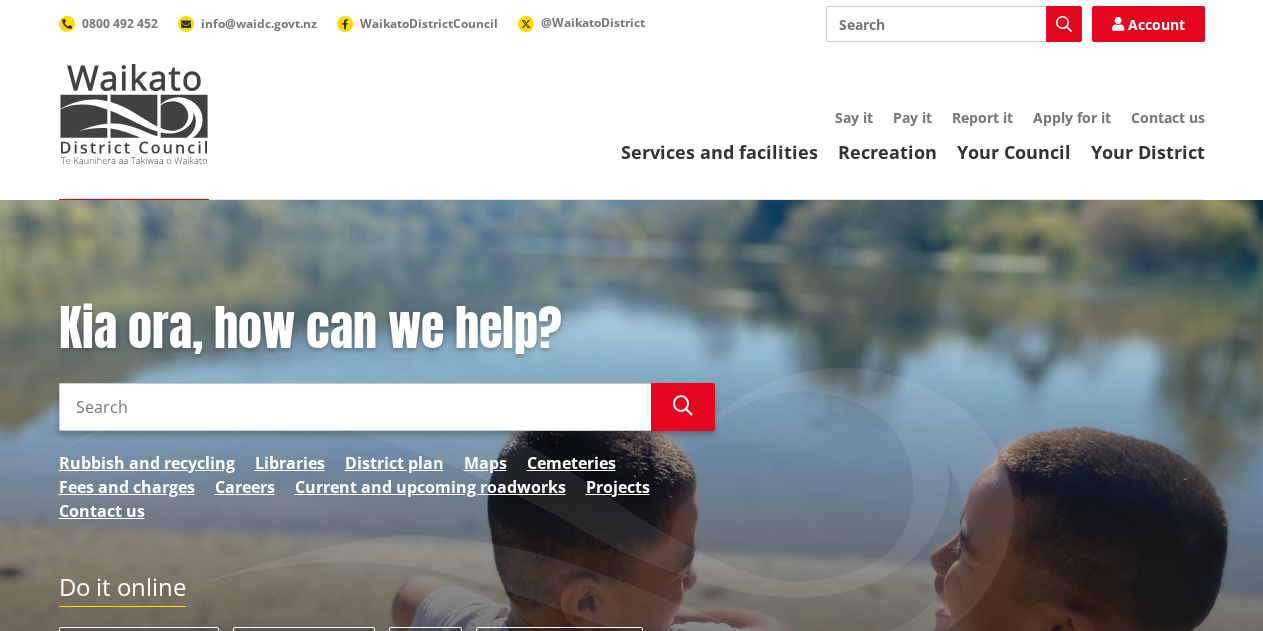 scroll, scrollTop: 0, scrollLeft: 0, axis: both 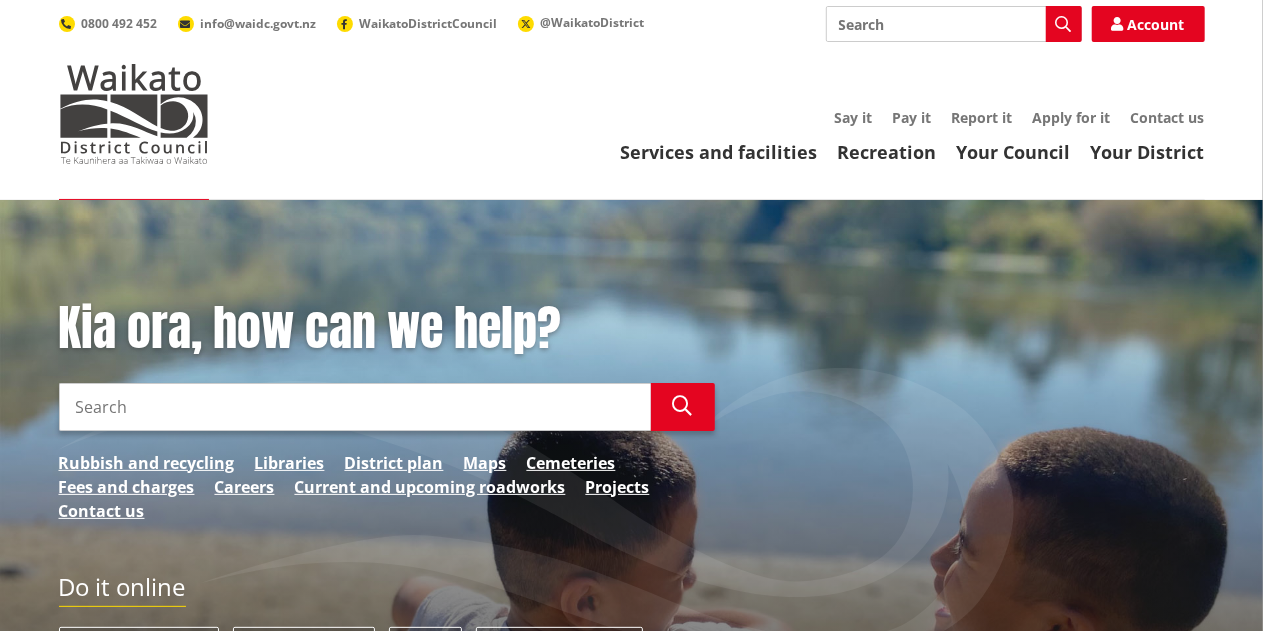click on "Search" at bounding box center (355, 407) 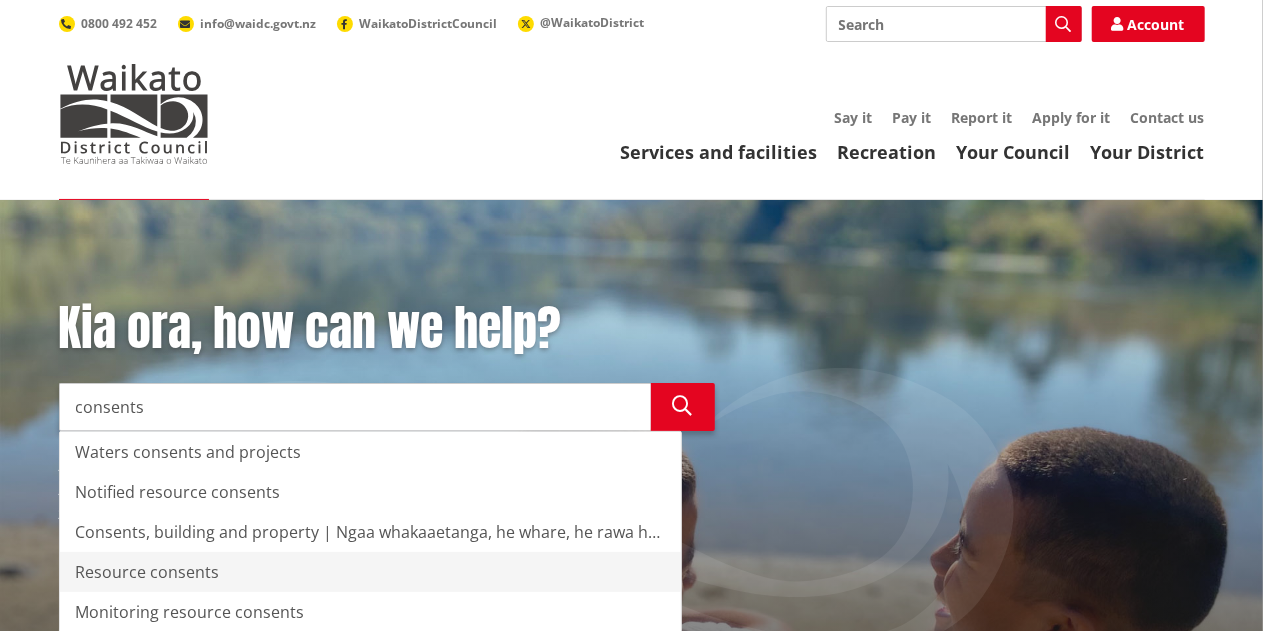 click on "Resource consents" at bounding box center [371, 572] 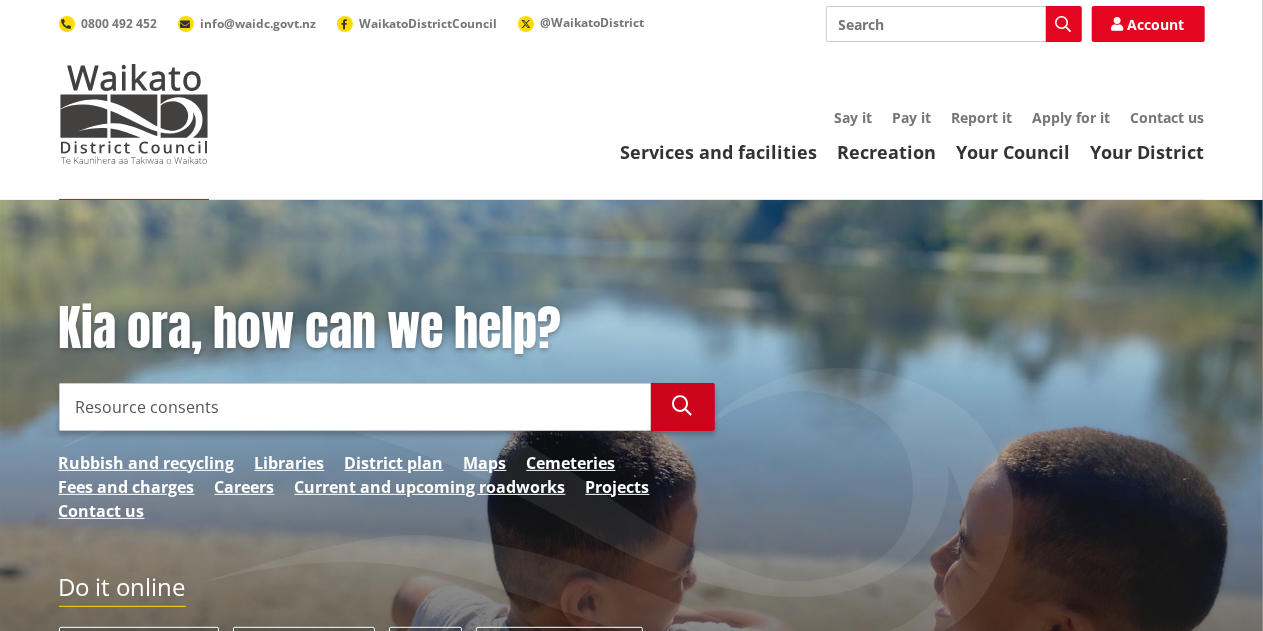 type on "Resource consents" 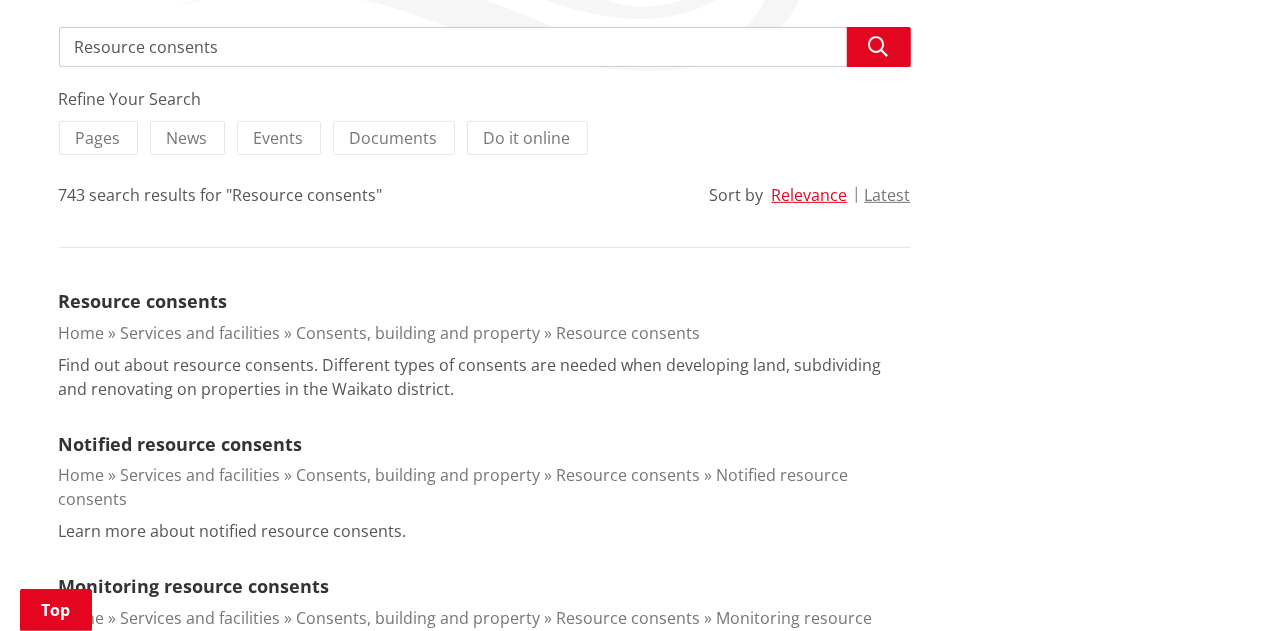 scroll, scrollTop: 378, scrollLeft: 0, axis: vertical 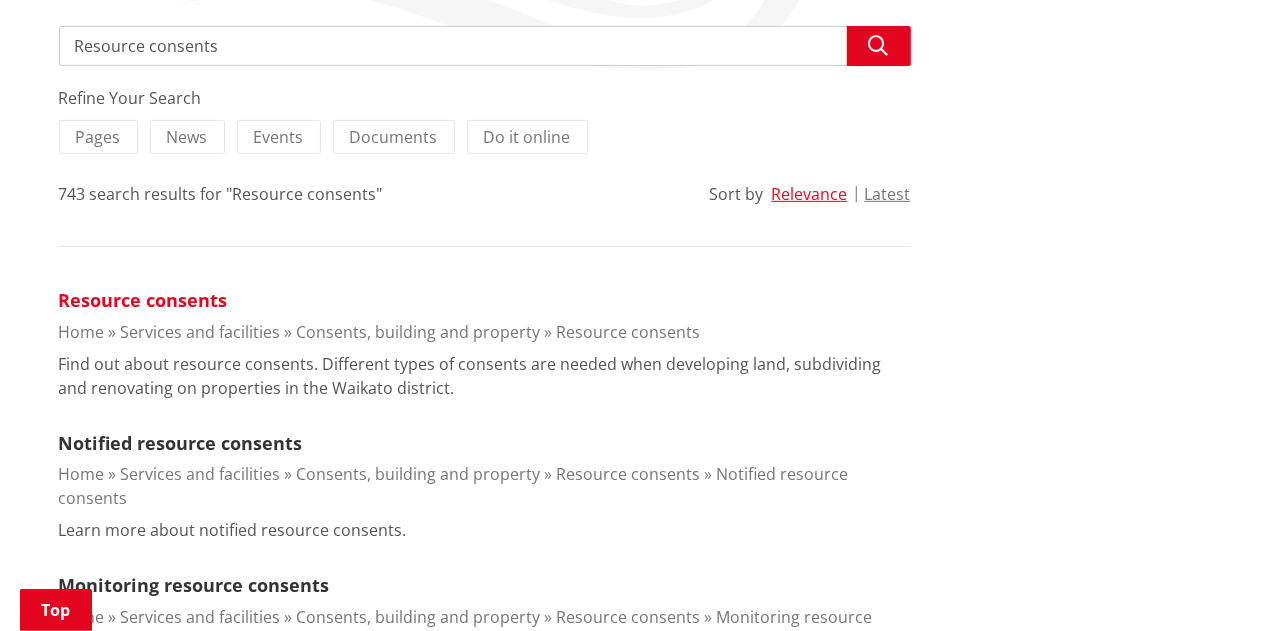 click on "Resource consents" at bounding box center [143, 300] 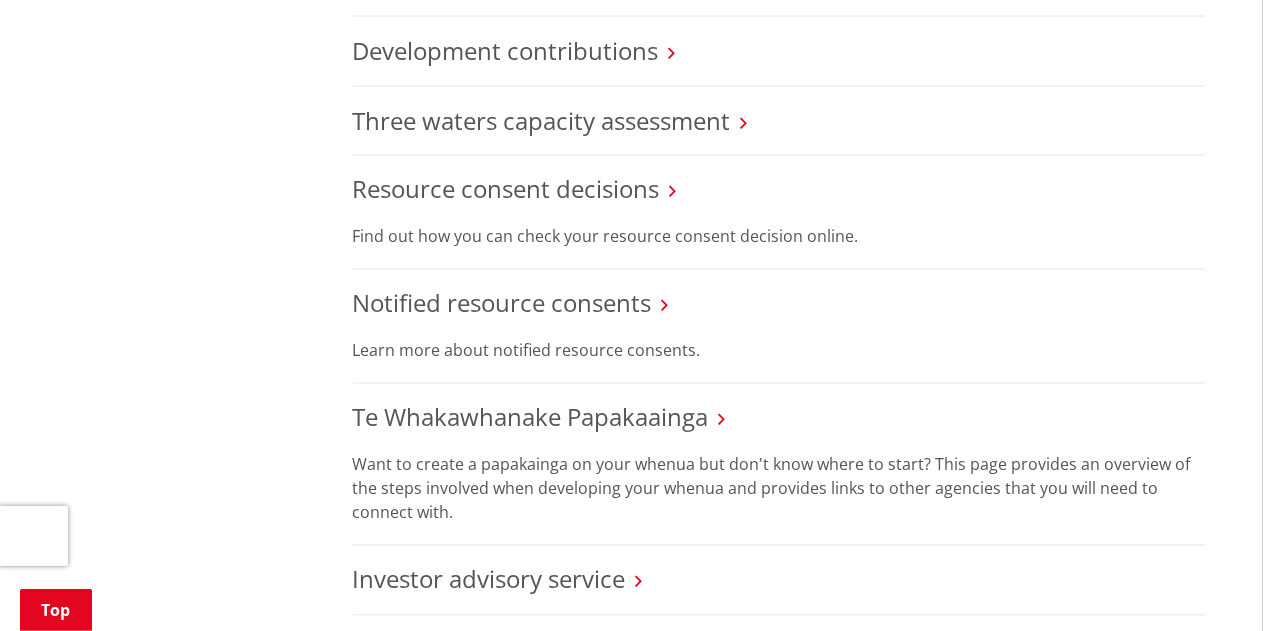 scroll, scrollTop: 1719, scrollLeft: 0, axis: vertical 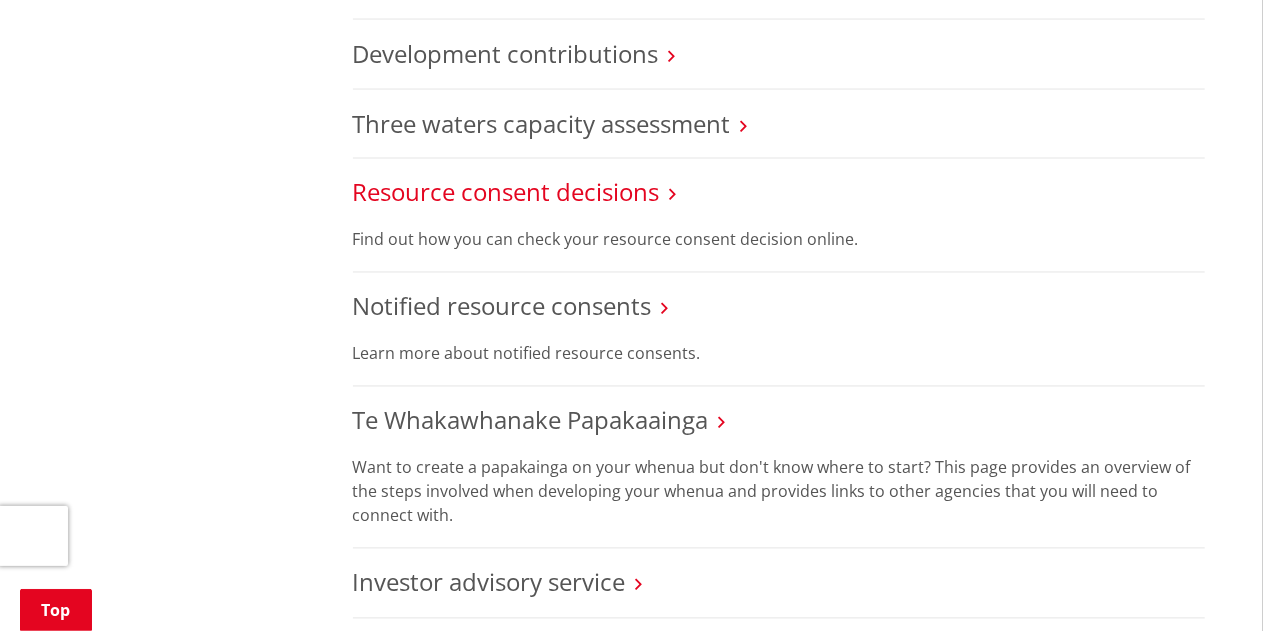 click on "Resource consent decisions" at bounding box center (506, 192) 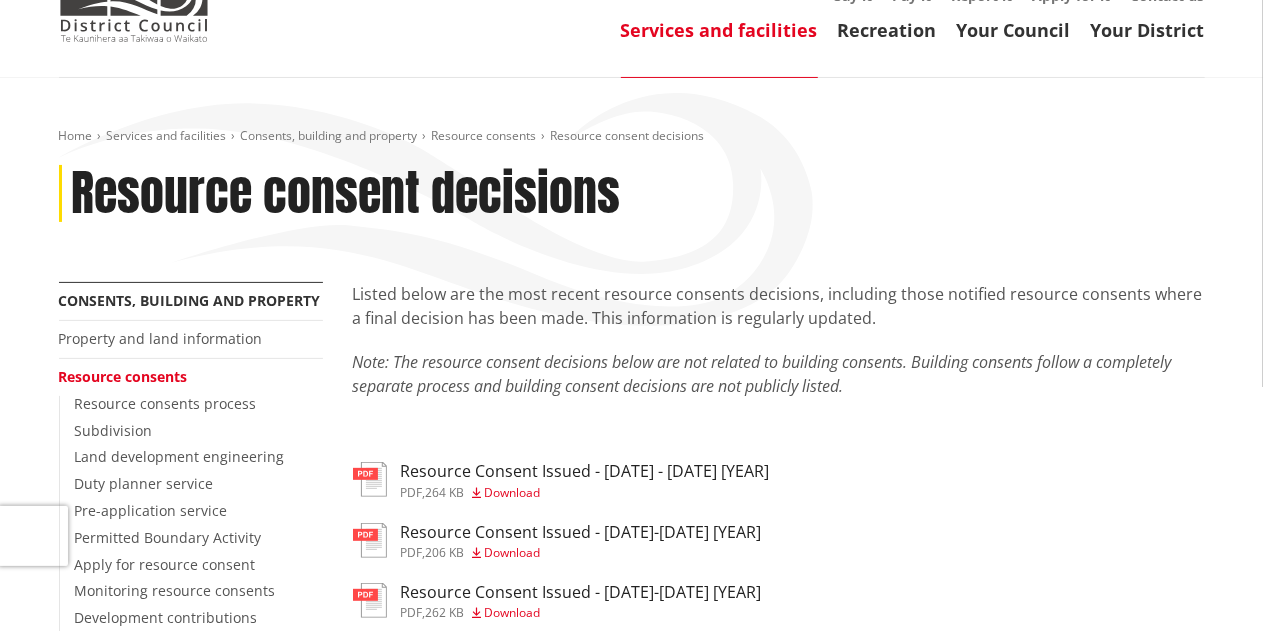 scroll, scrollTop: 0, scrollLeft: 0, axis: both 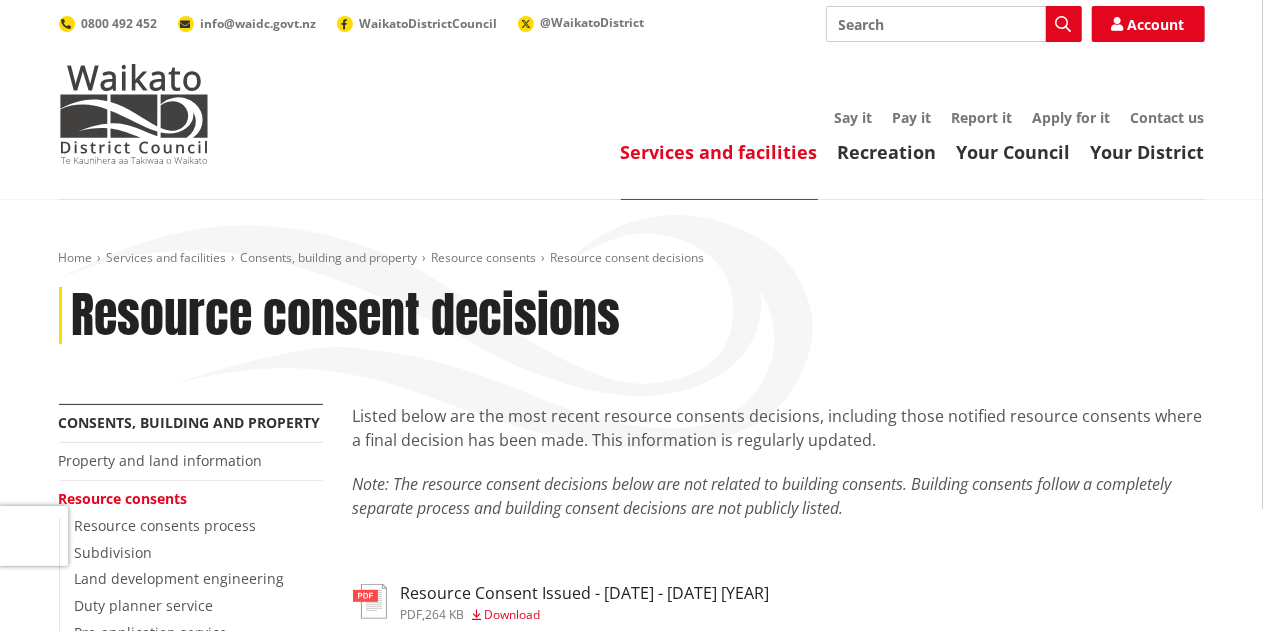 click on "Listed below are the most recent resource consents decisions, including those notified resource consents where a final decision has been made. This information is regularly updated." at bounding box center (779, 428) 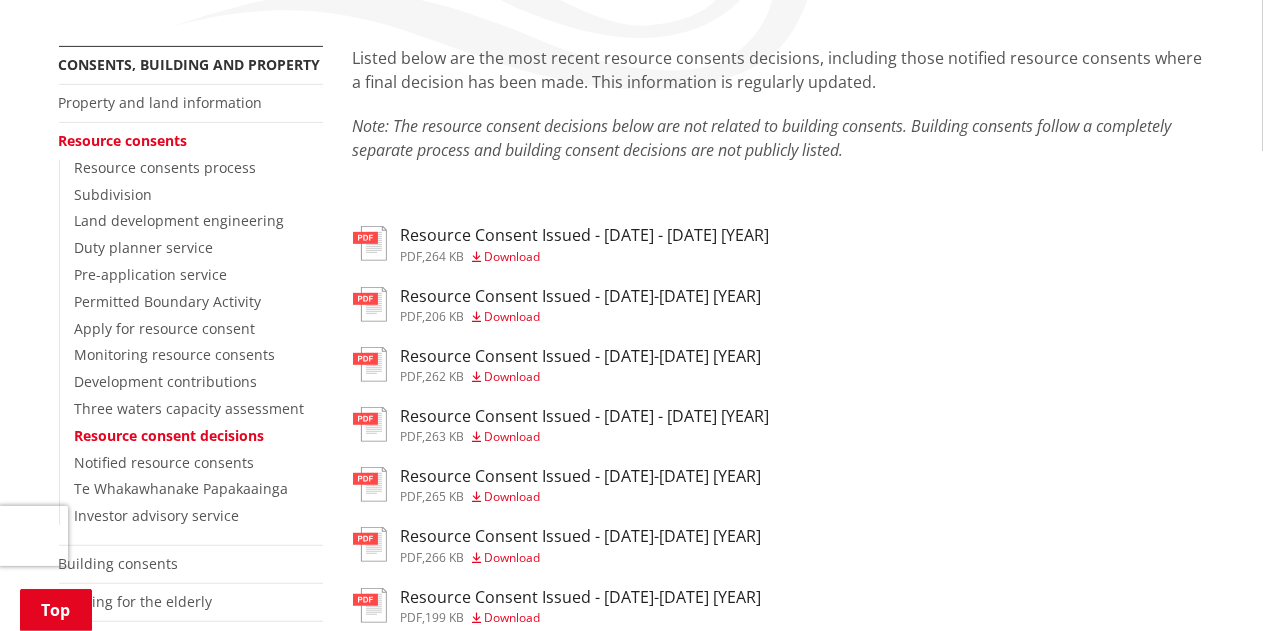 scroll, scrollTop: 360, scrollLeft: 0, axis: vertical 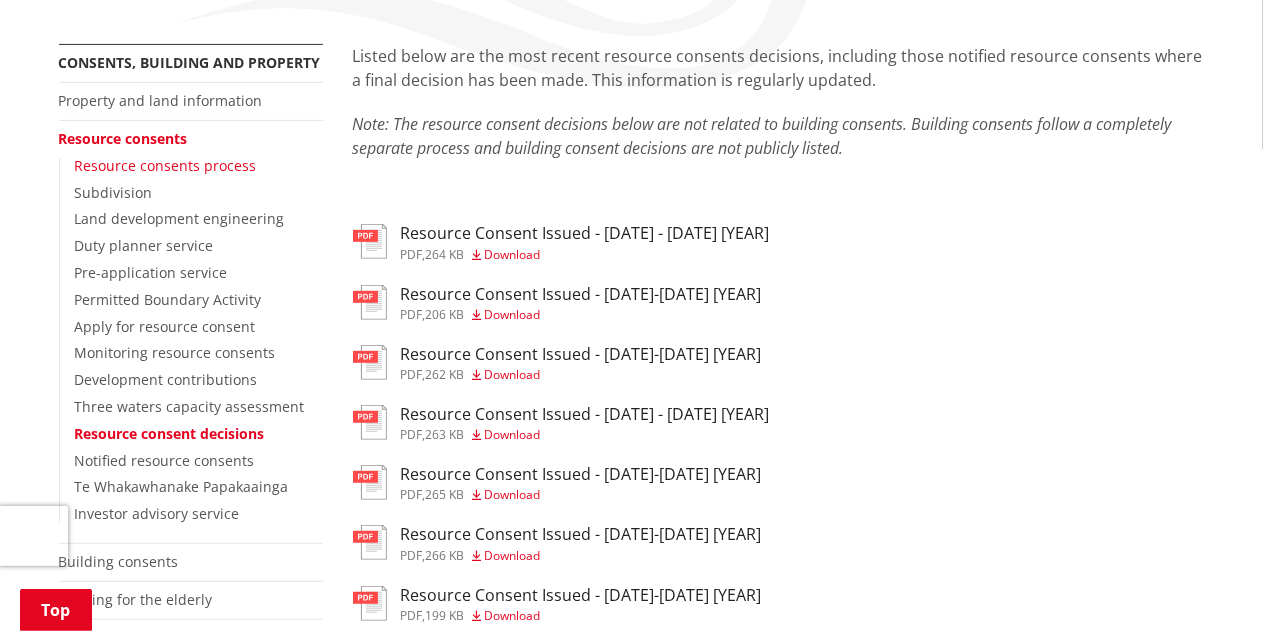 click on "Resource consents process" at bounding box center (166, 165) 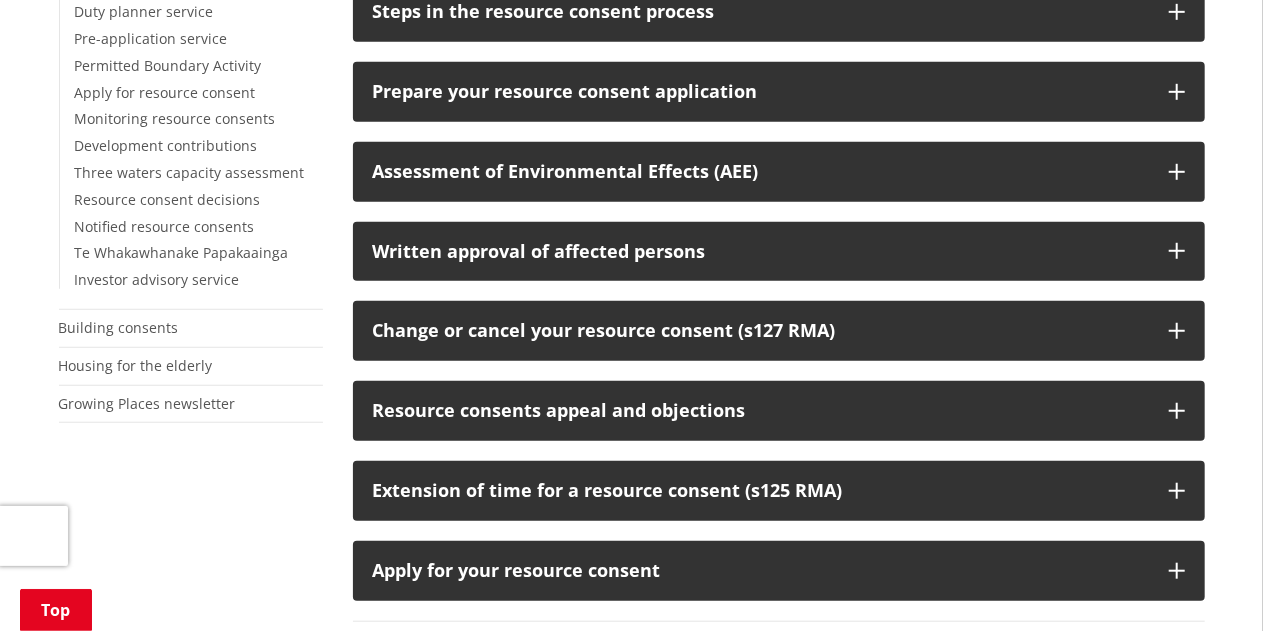 scroll, scrollTop: 593, scrollLeft: 0, axis: vertical 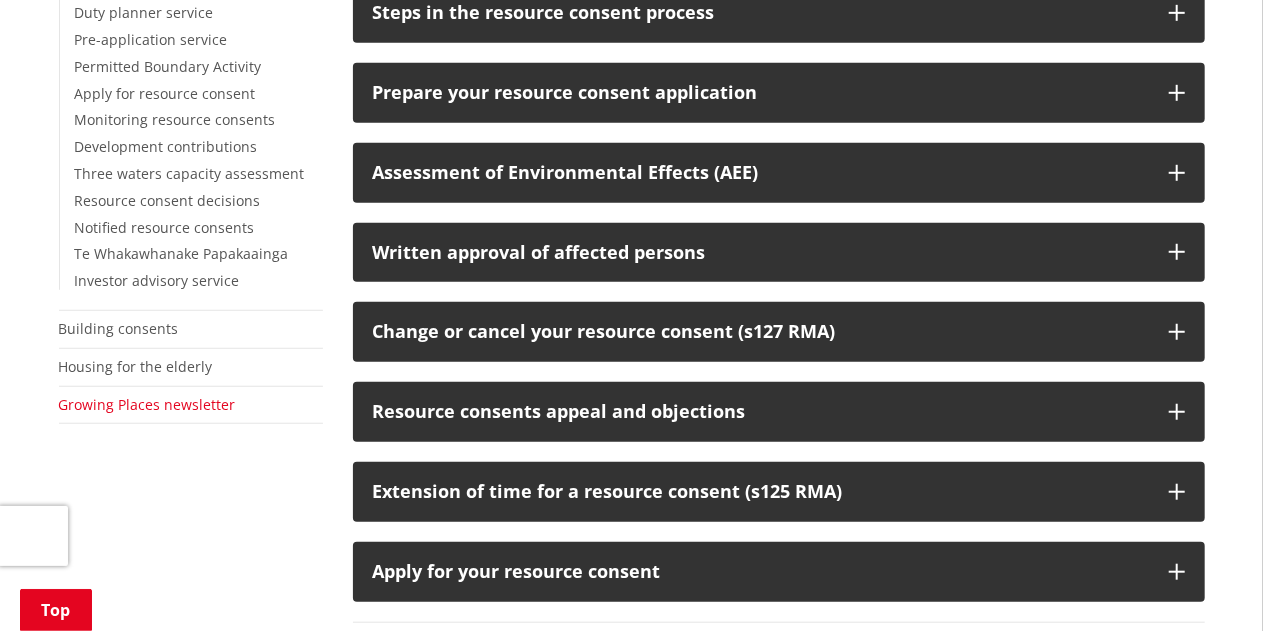 click on "Growing Places newsletter" at bounding box center (147, 404) 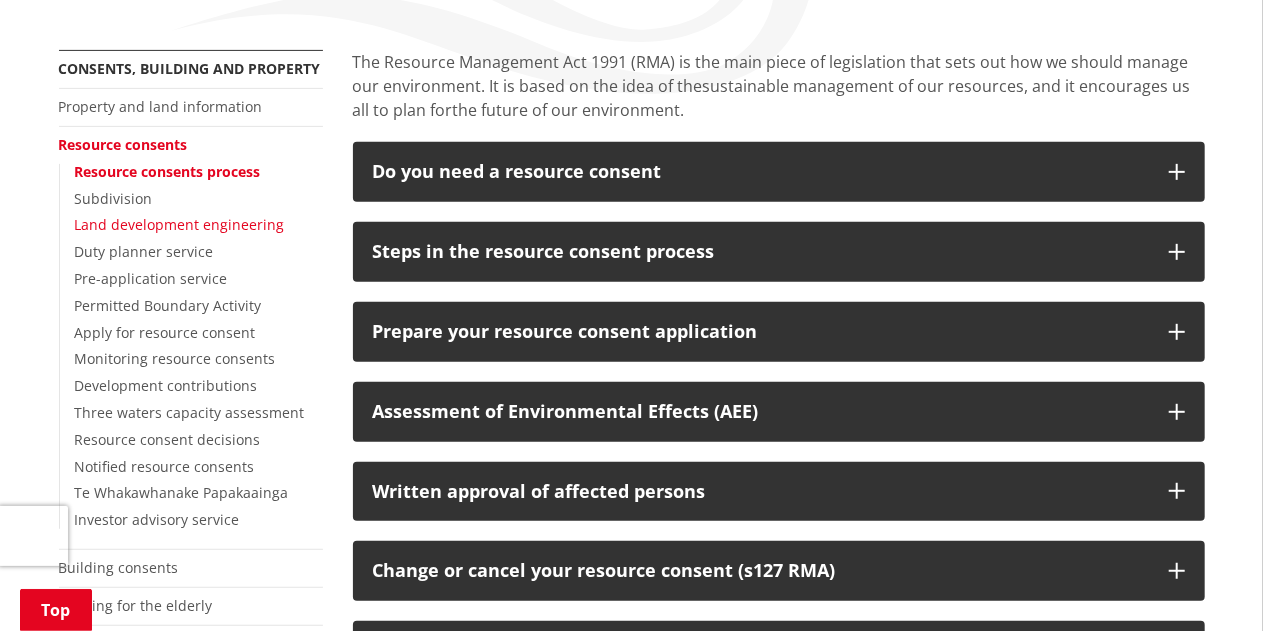 scroll, scrollTop: 356, scrollLeft: 0, axis: vertical 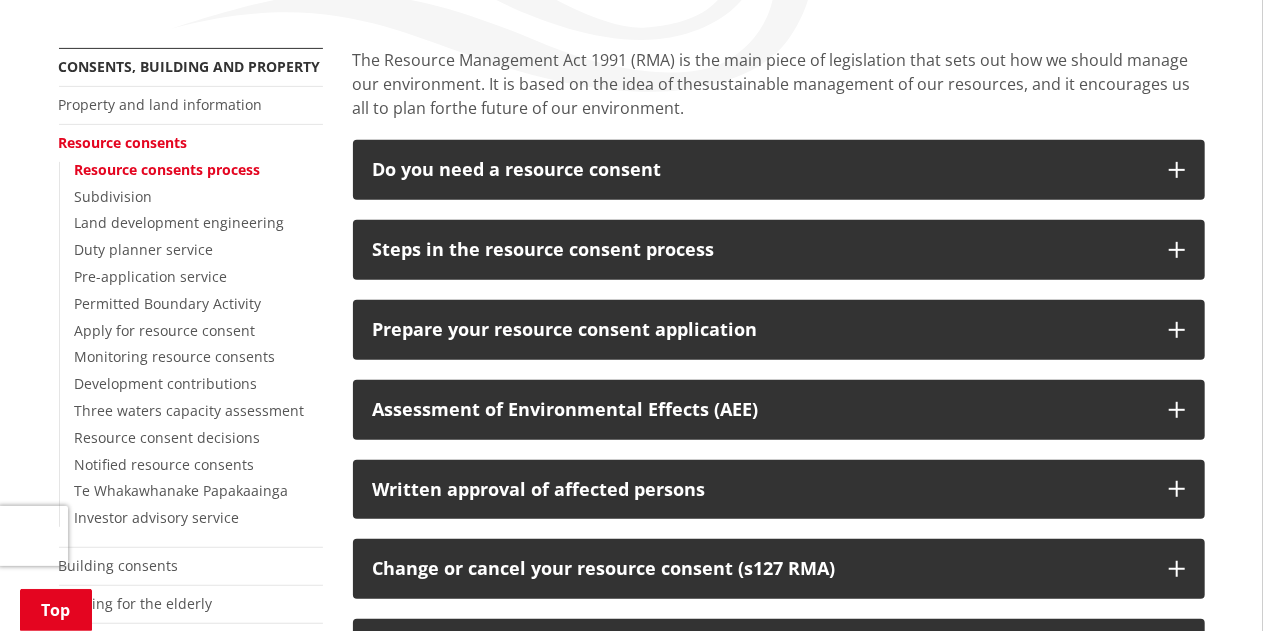 click on "Resource consents" at bounding box center (123, 142) 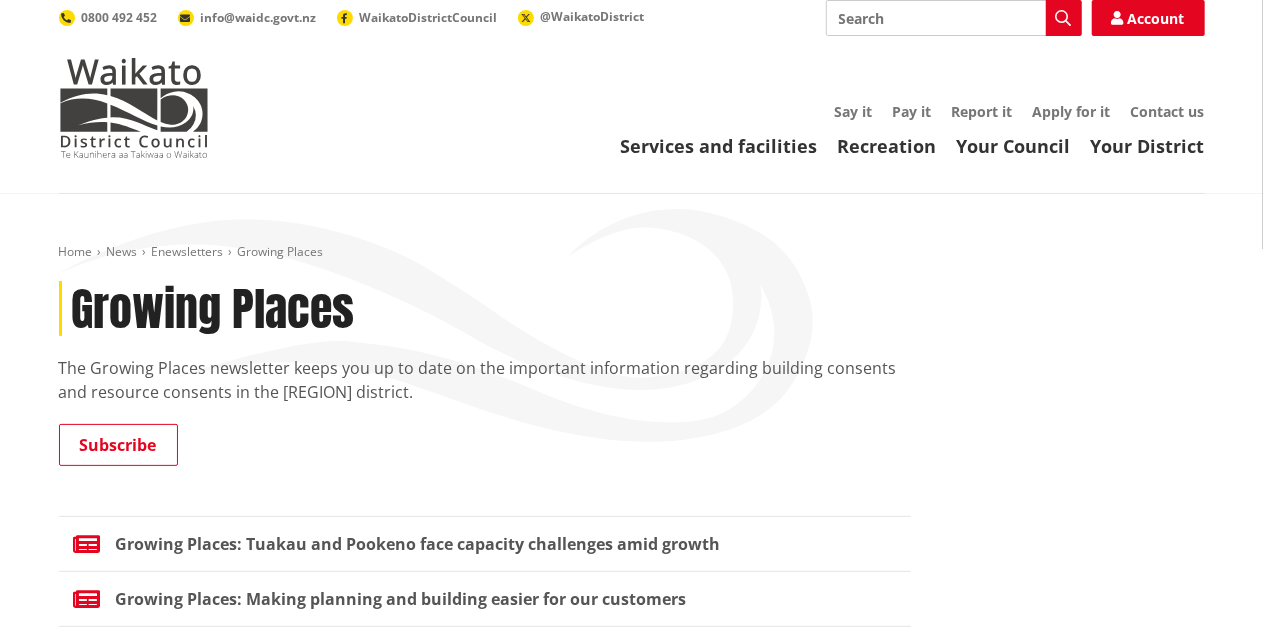 scroll, scrollTop: 0, scrollLeft: 0, axis: both 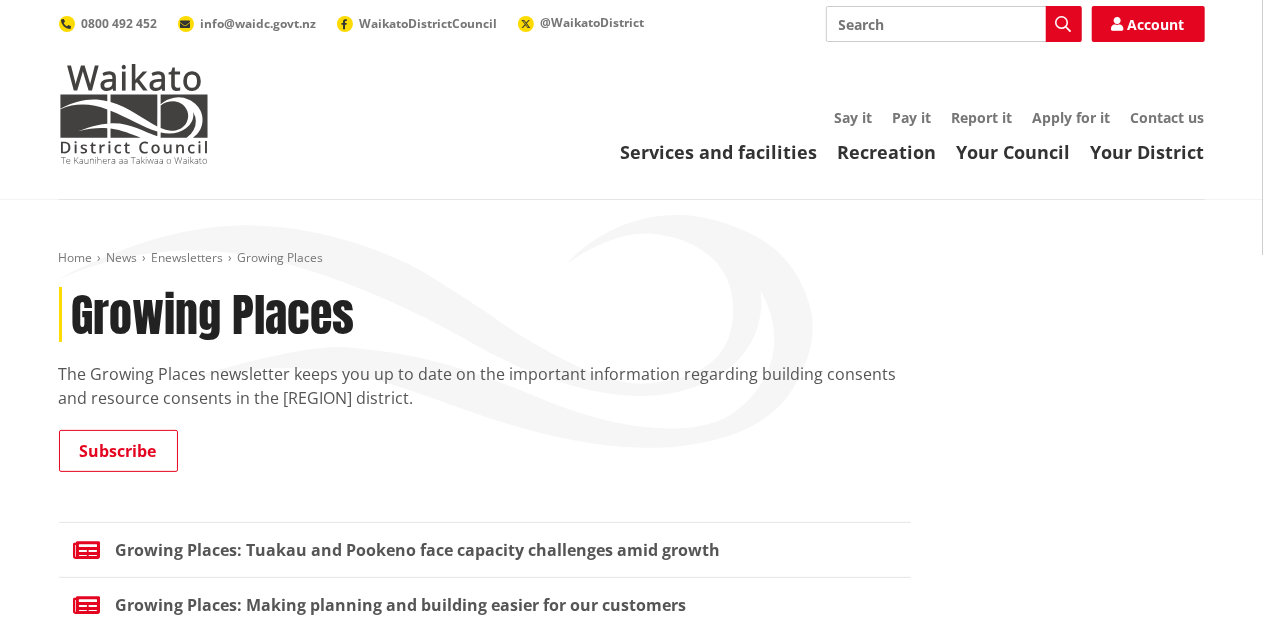 click on "Search" at bounding box center (954, 24) 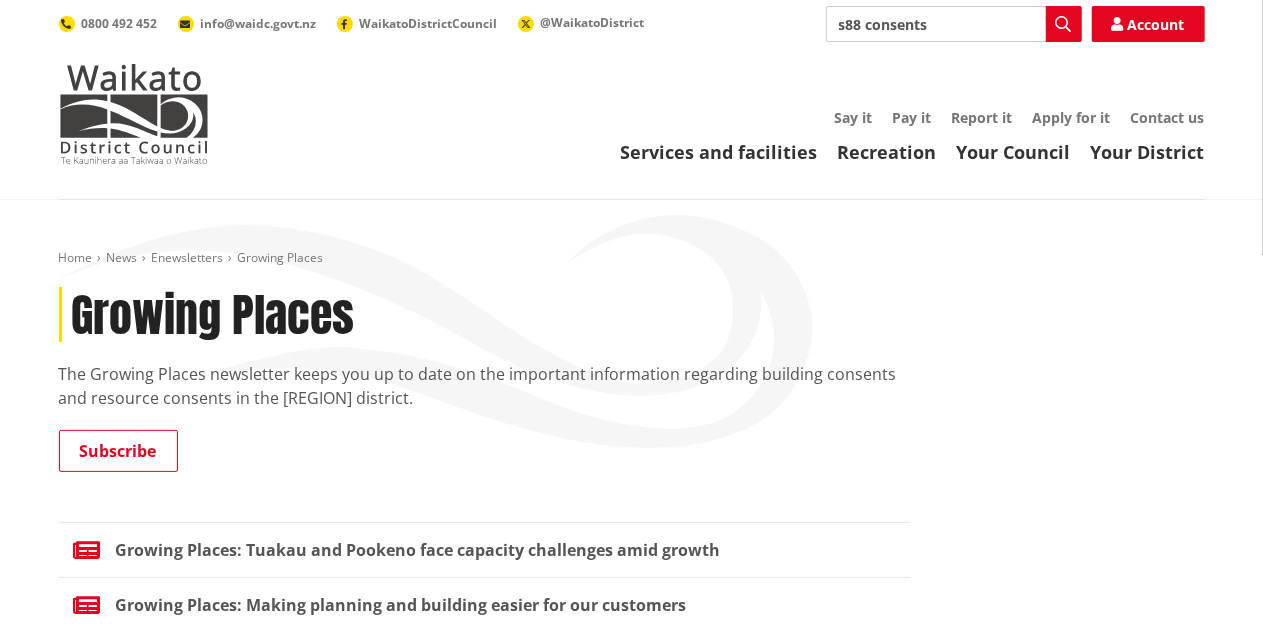 type on "s88 consents" 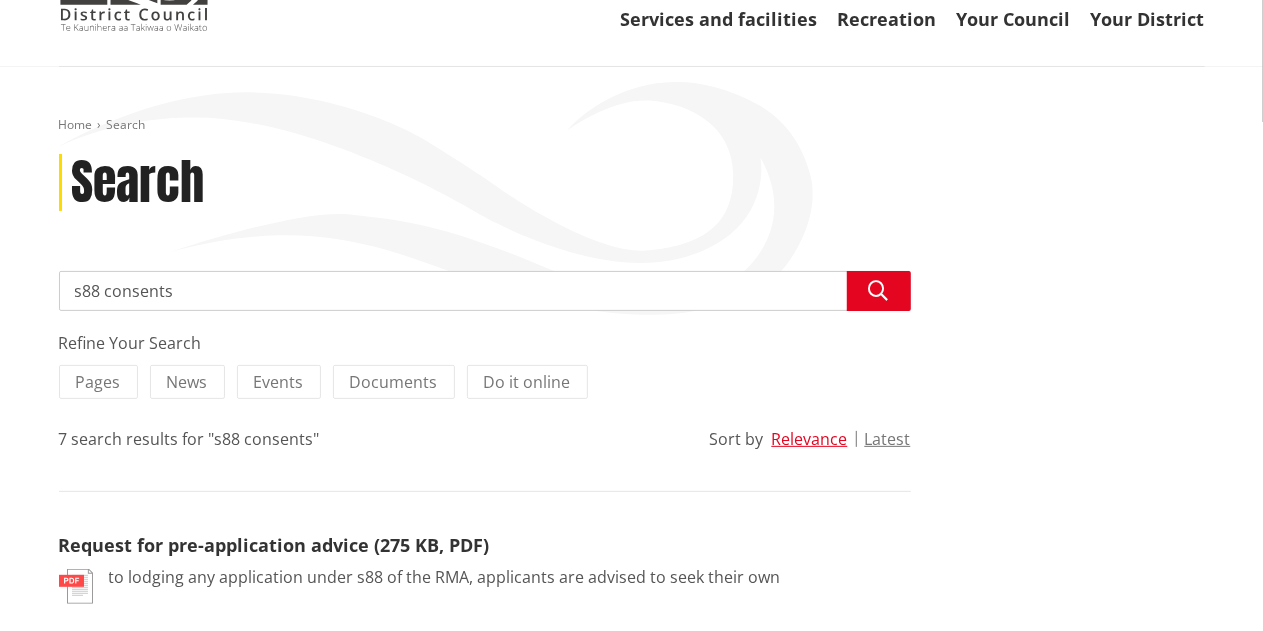 scroll, scrollTop: 0, scrollLeft: 0, axis: both 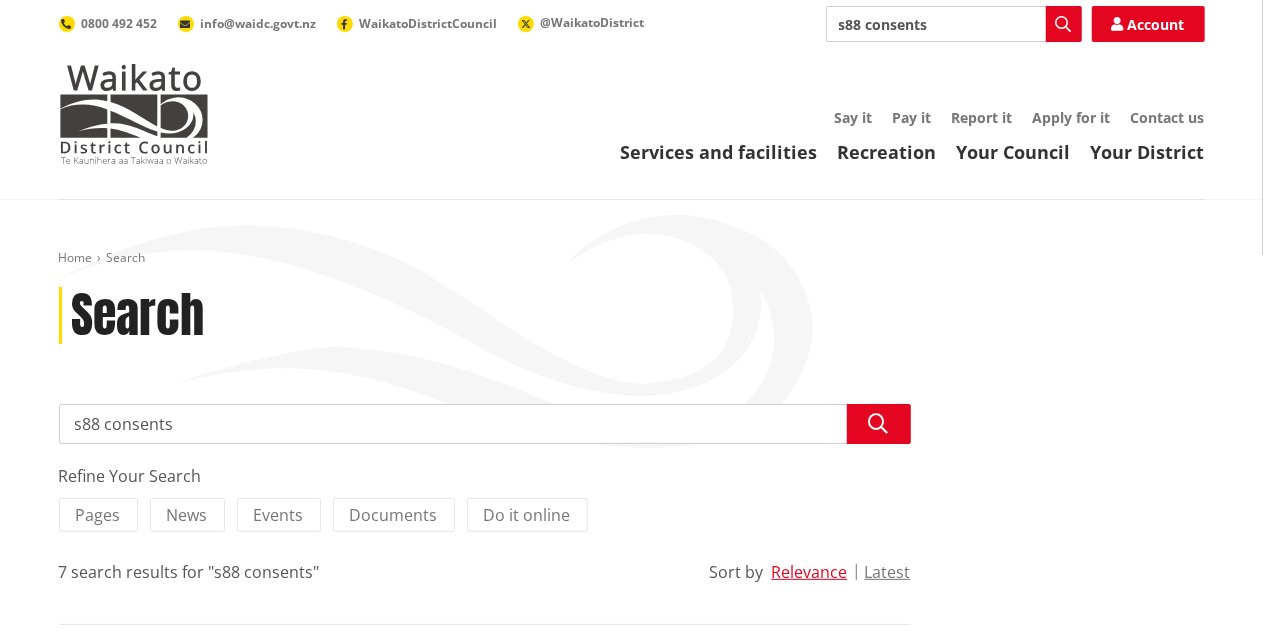 click on "s88 consents" at bounding box center (954, 24) 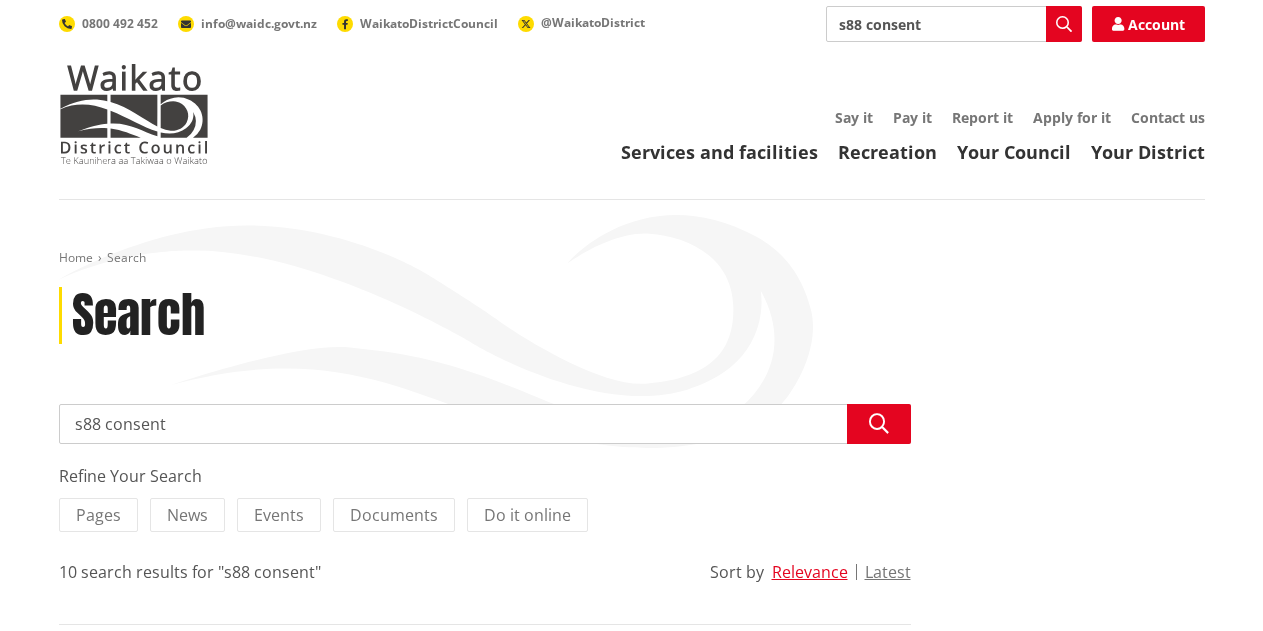 scroll, scrollTop: 0, scrollLeft: 0, axis: both 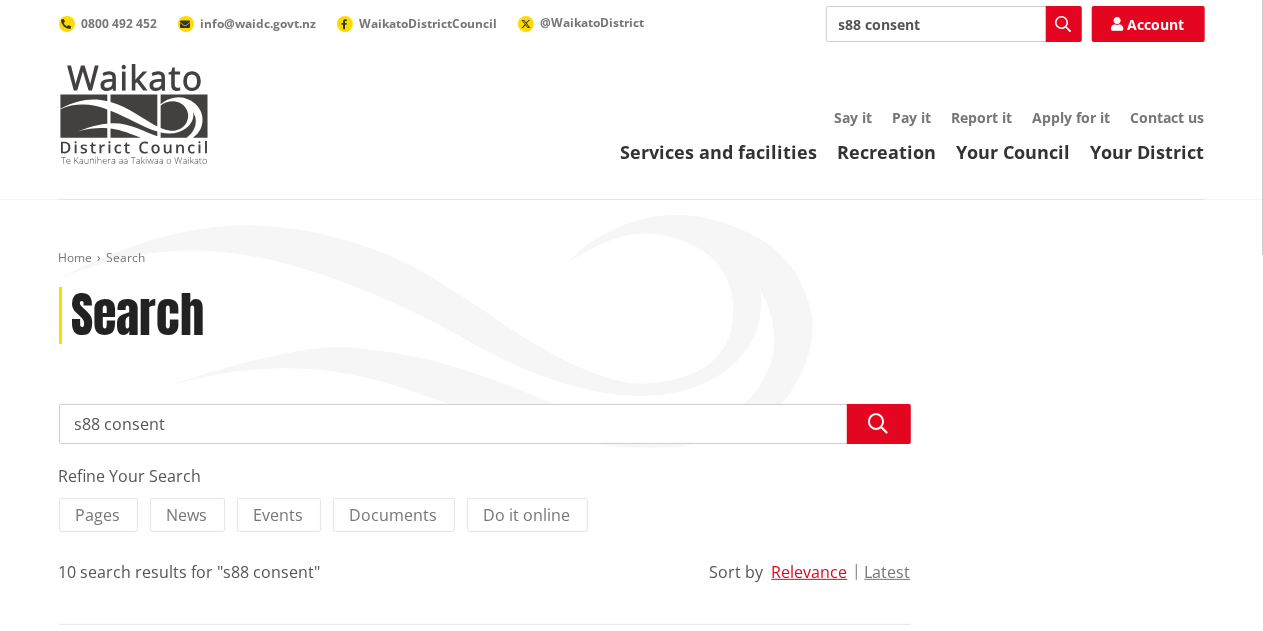 click on "s88 consent" at bounding box center (485, 424) 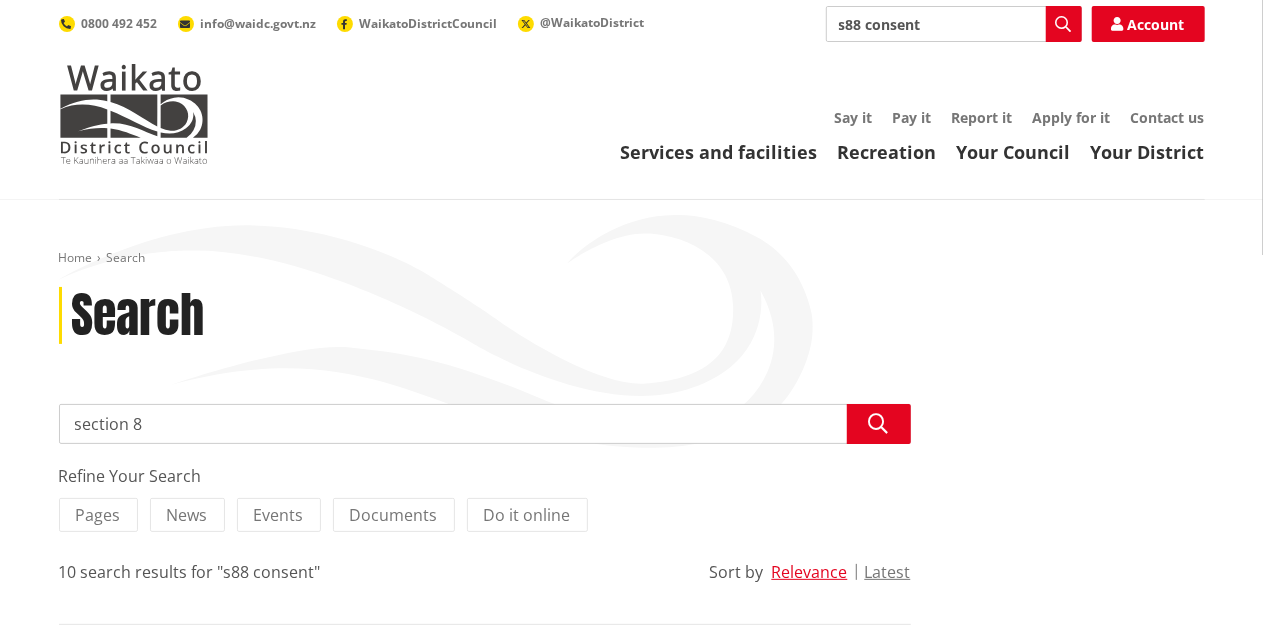 type on "section 88" 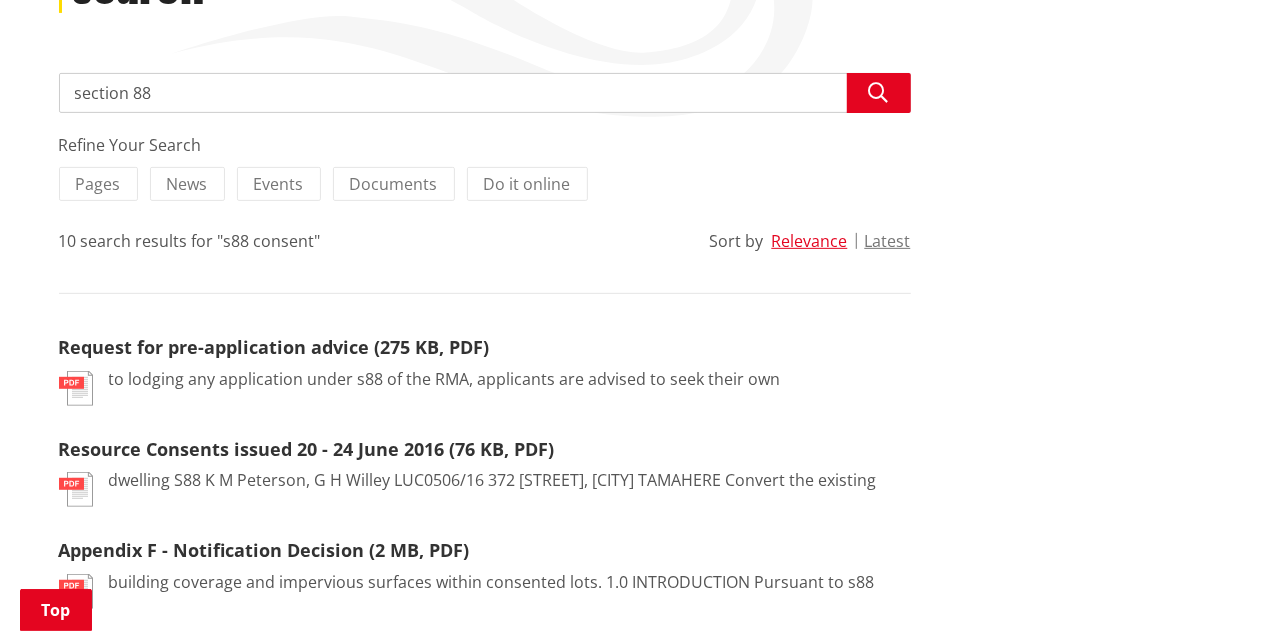 scroll, scrollTop: 342, scrollLeft: 0, axis: vertical 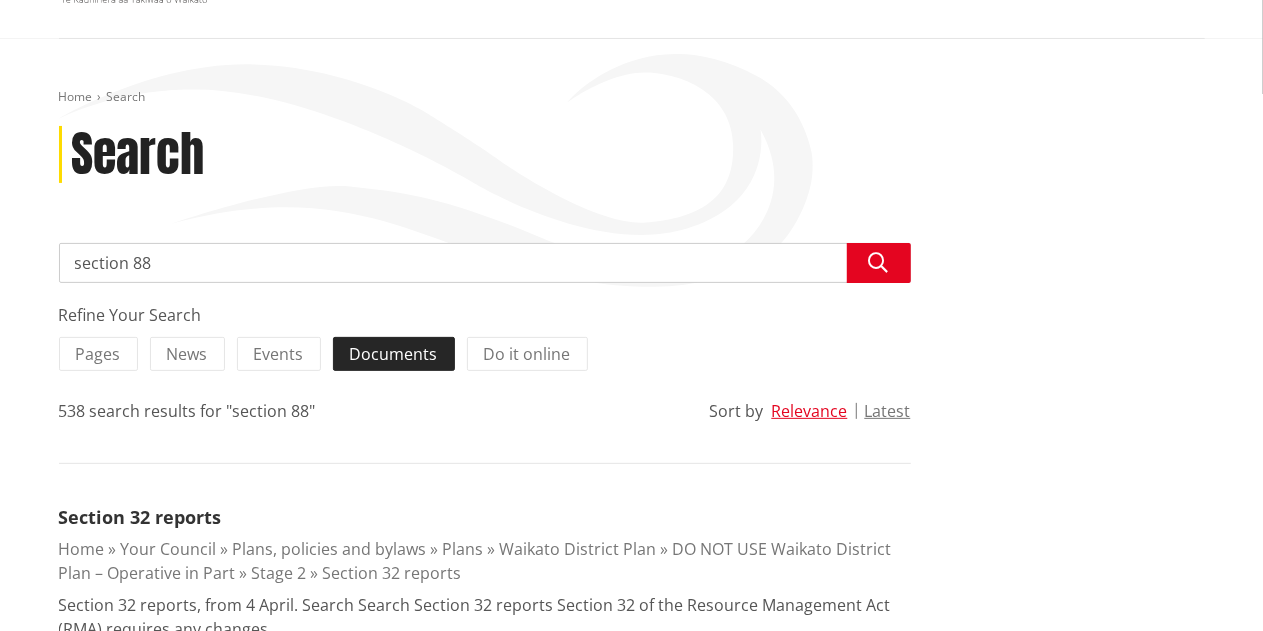 click on "Documents" at bounding box center (394, 354) 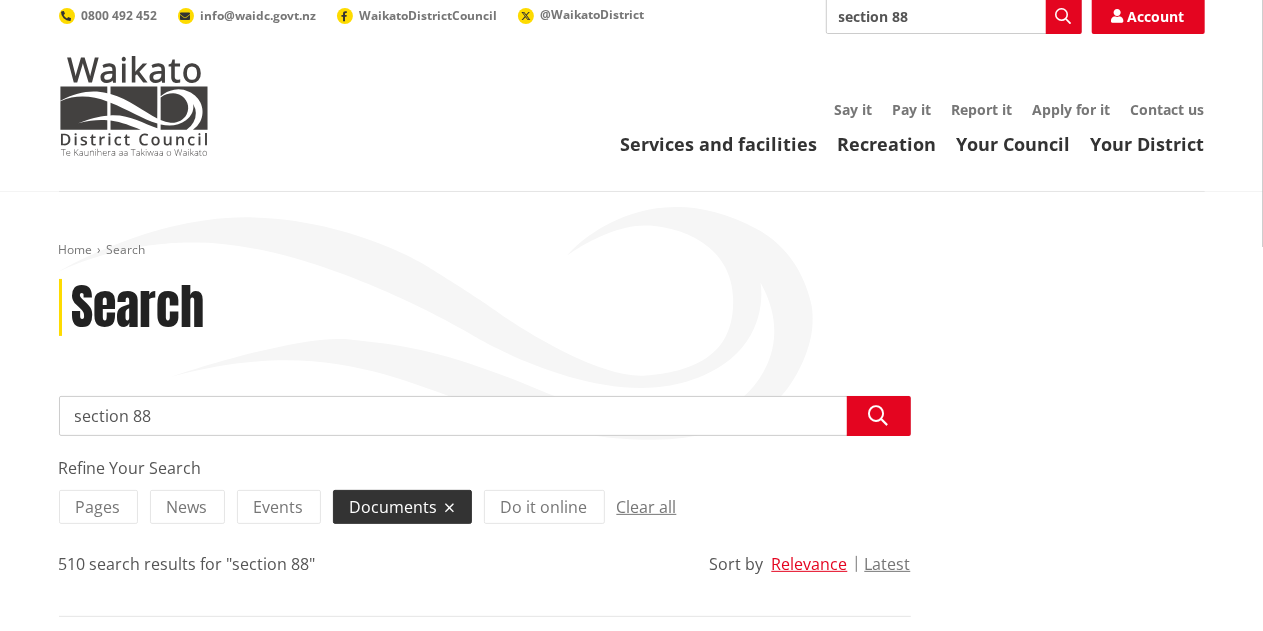 scroll, scrollTop: 0, scrollLeft: 0, axis: both 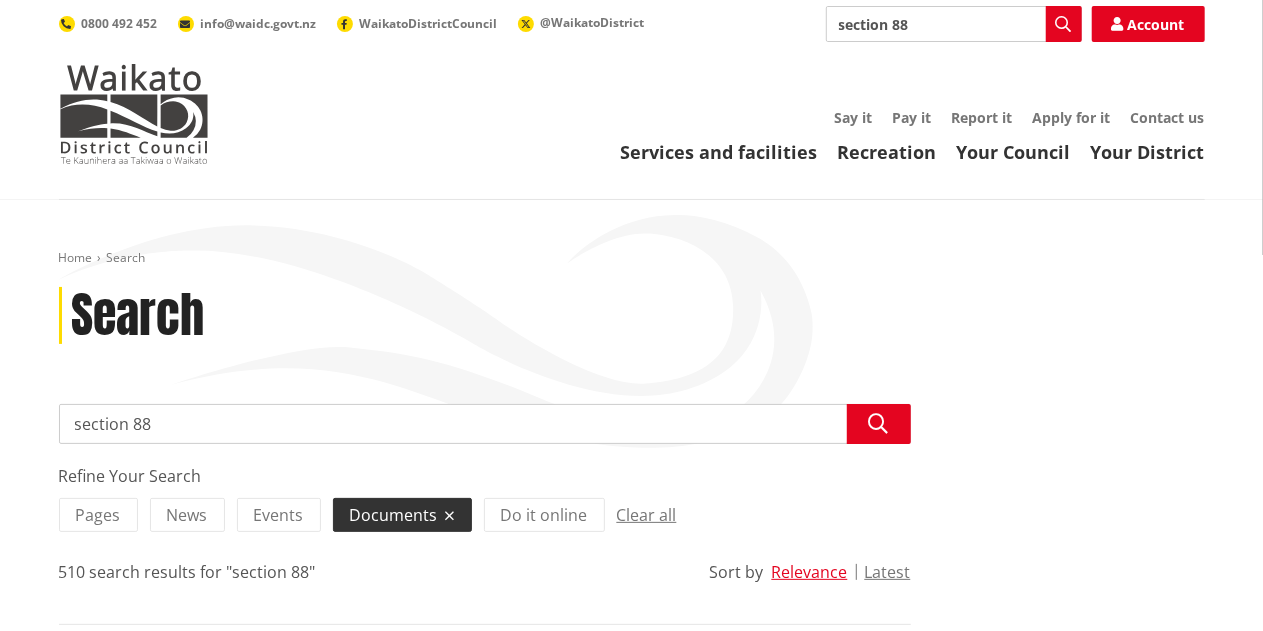 drag, startPoint x: 131, startPoint y: 427, endPoint x: 58, endPoint y: 373, distance: 90.80198 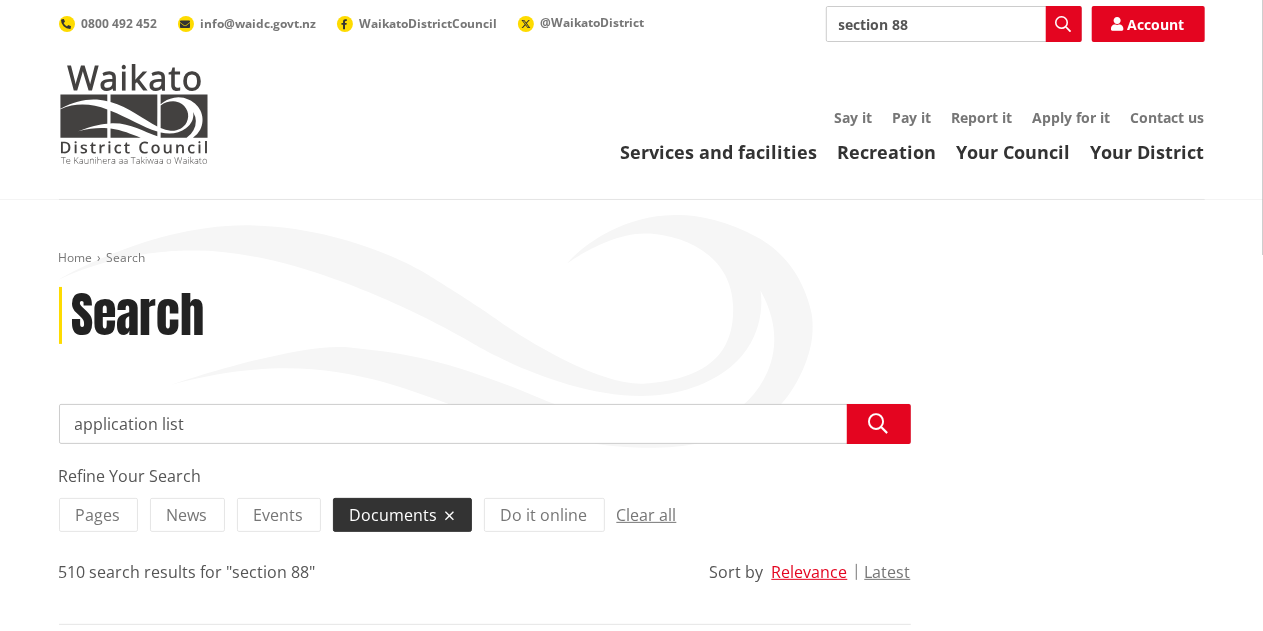 type on "application list" 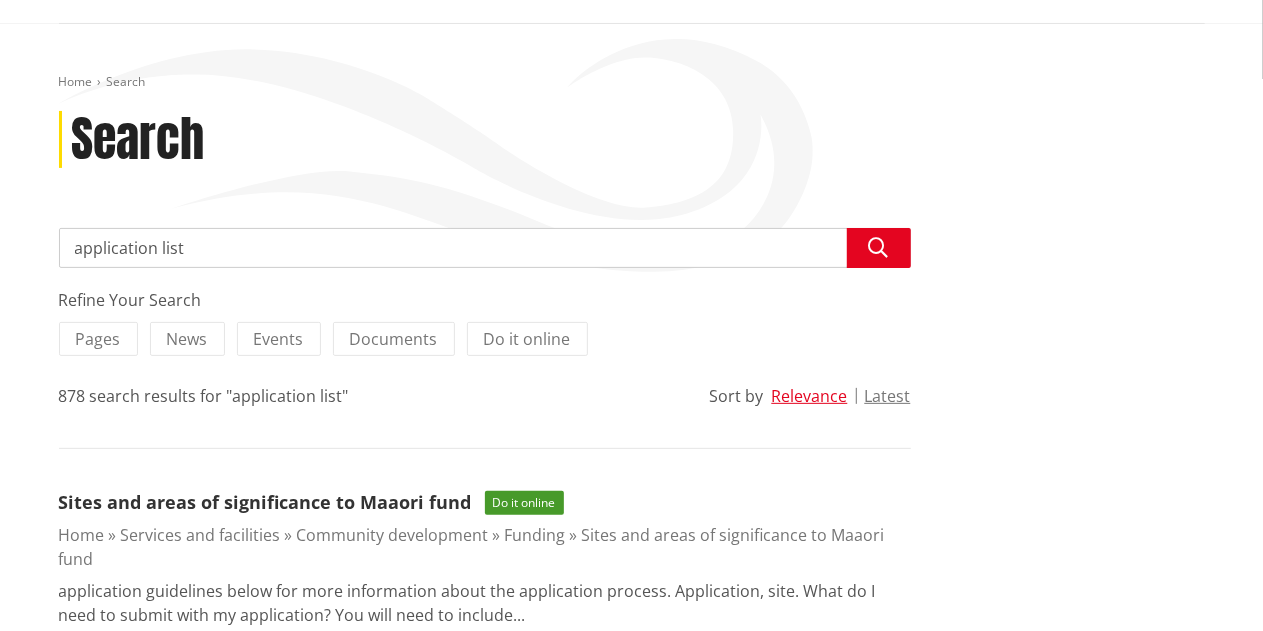 scroll, scrollTop: 0, scrollLeft: 0, axis: both 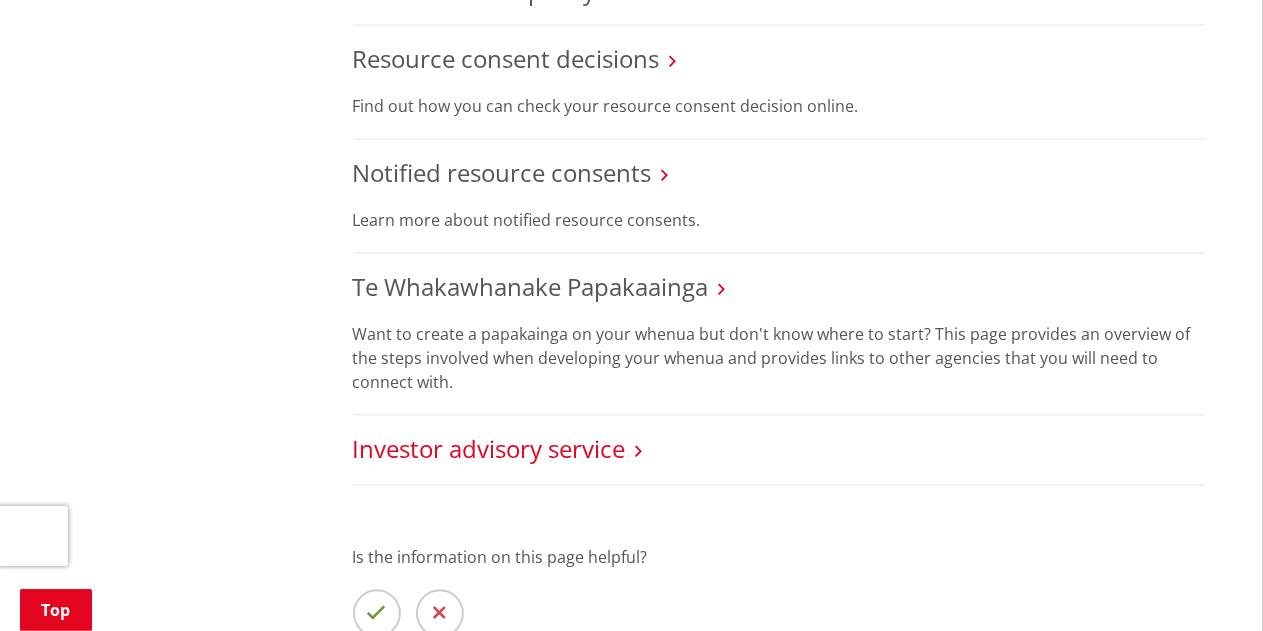 click on "Investor advisory service" at bounding box center (489, 449) 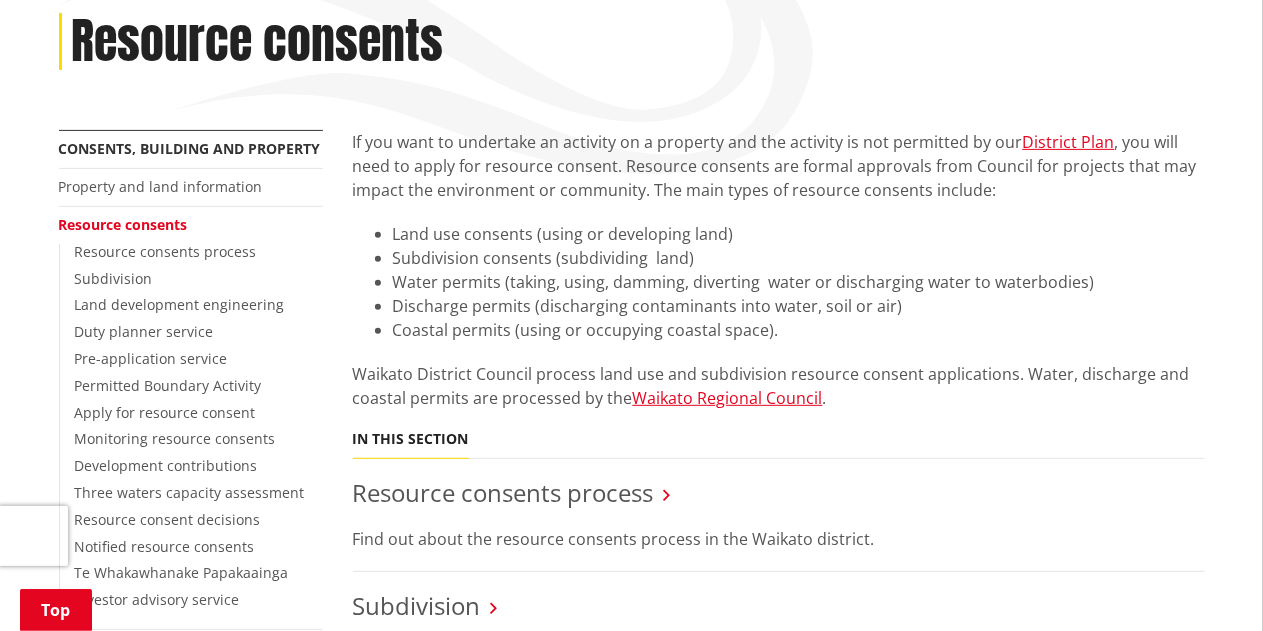 scroll, scrollTop: 275, scrollLeft: 0, axis: vertical 